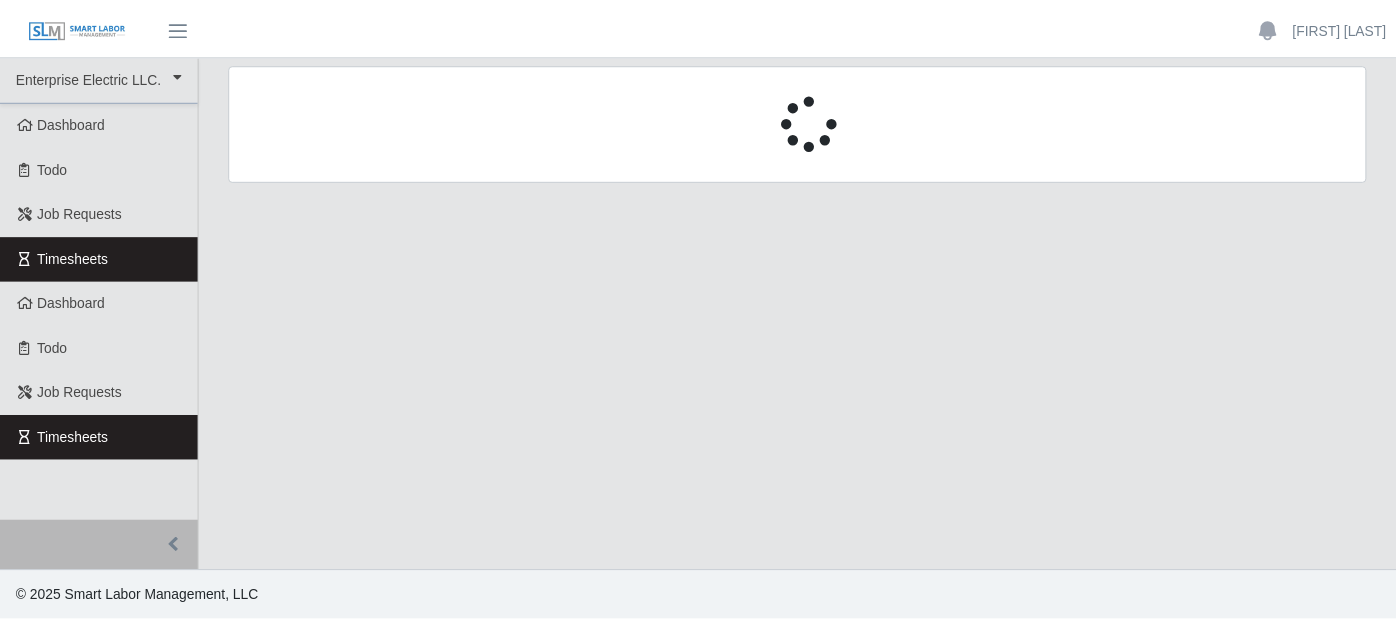 scroll, scrollTop: 0, scrollLeft: 0, axis: both 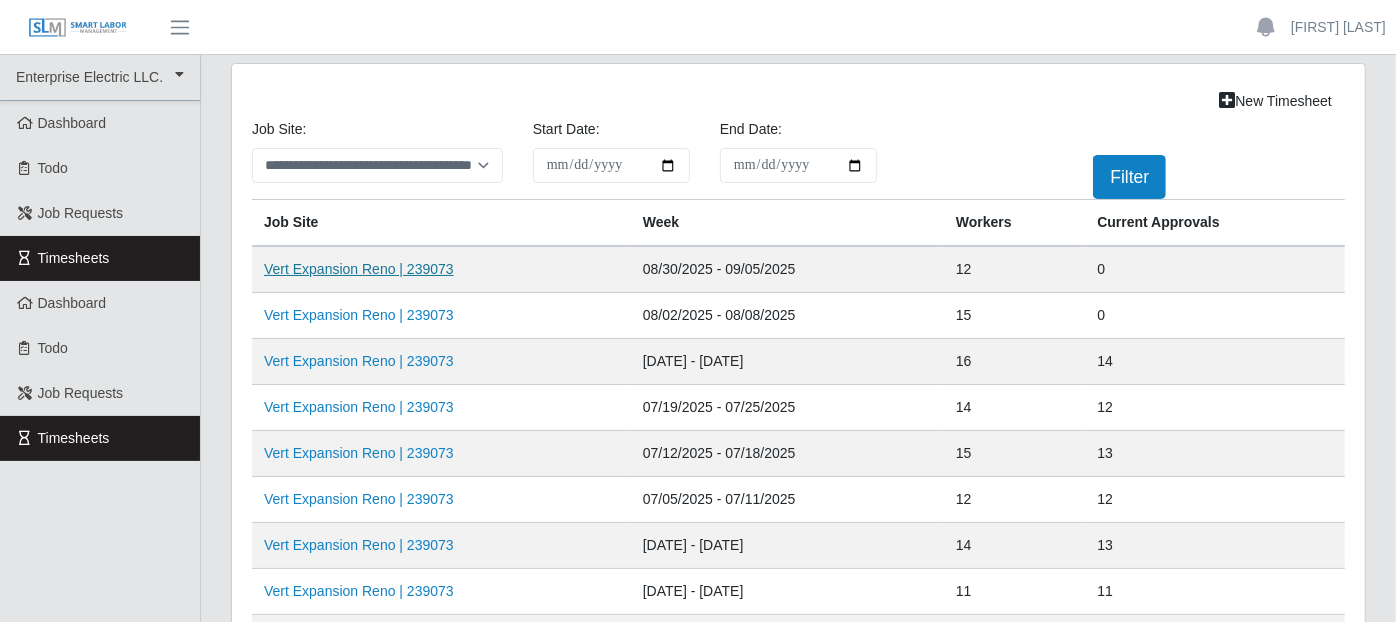 click on "Vert Expansion Reno | 239073" at bounding box center [359, 269] 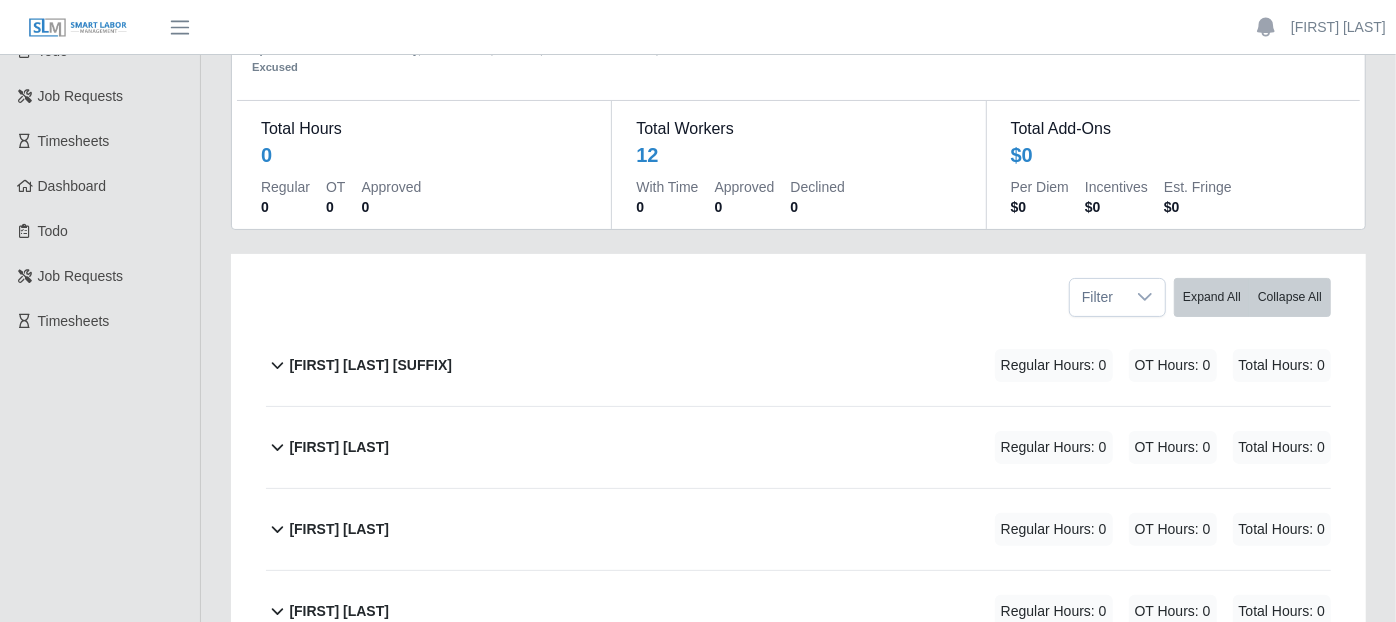 scroll, scrollTop: 0, scrollLeft: 0, axis: both 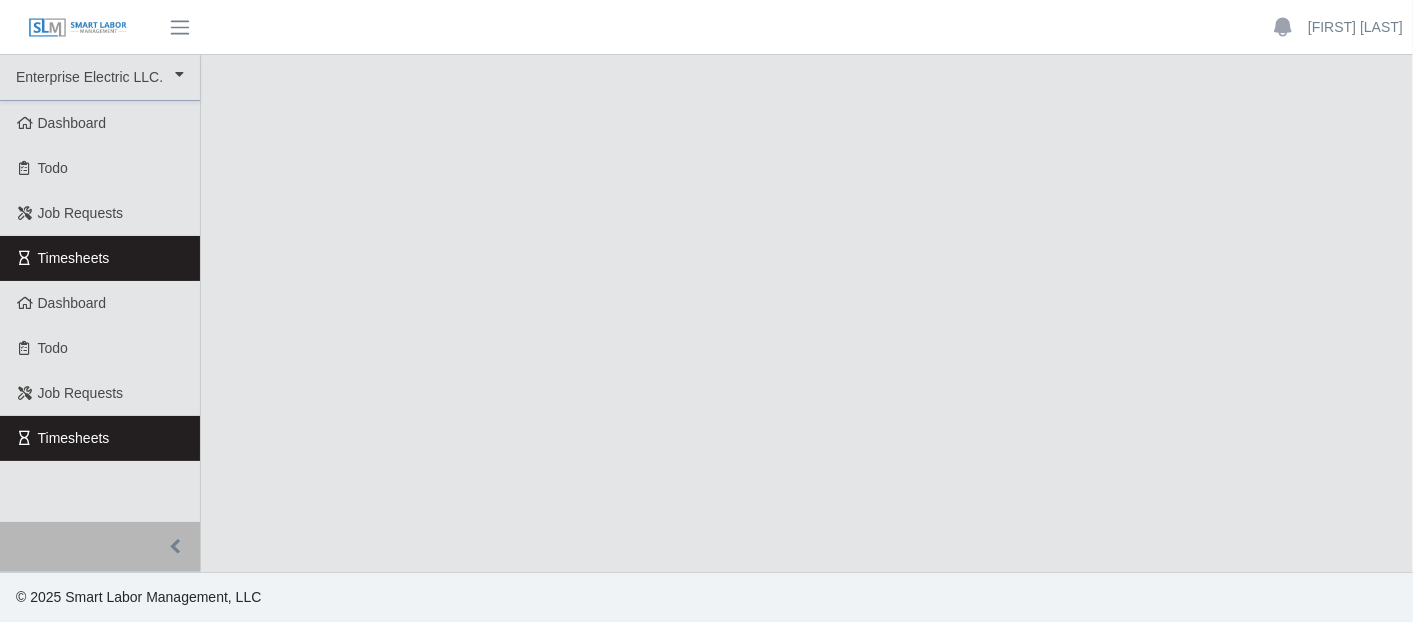 click on "Timesheets" at bounding box center [100, 258] 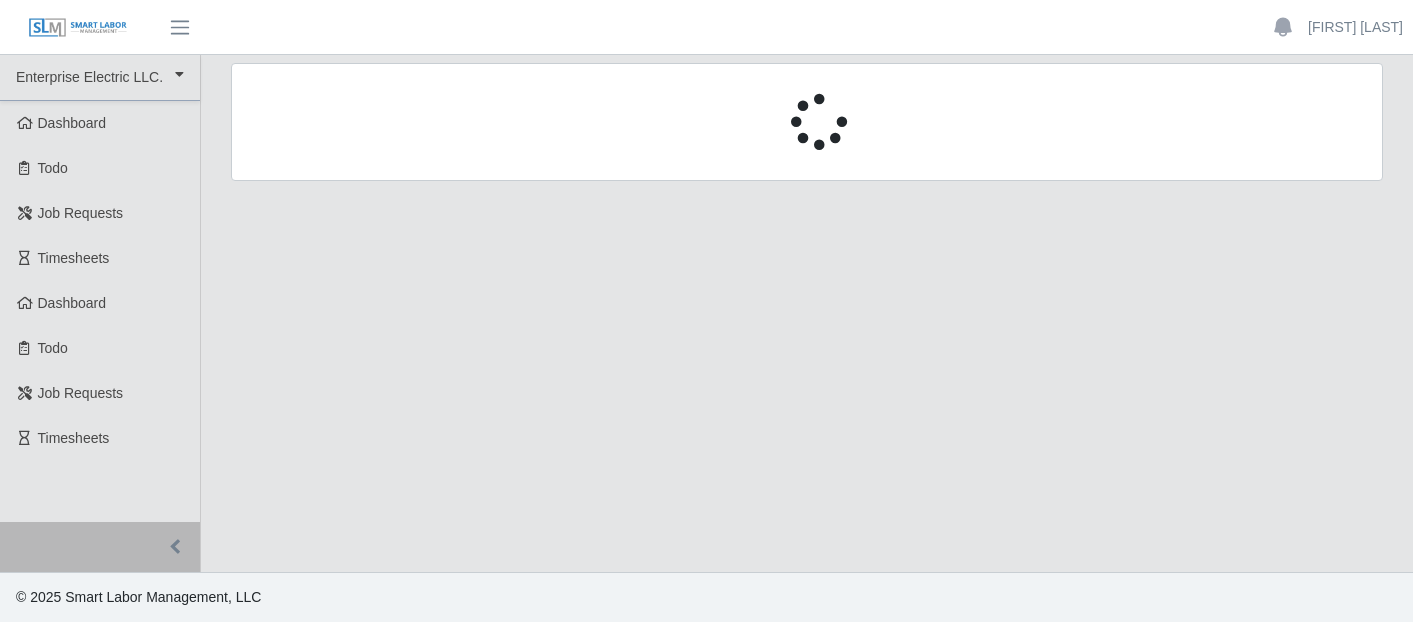 scroll, scrollTop: 0, scrollLeft: 0, axis: both 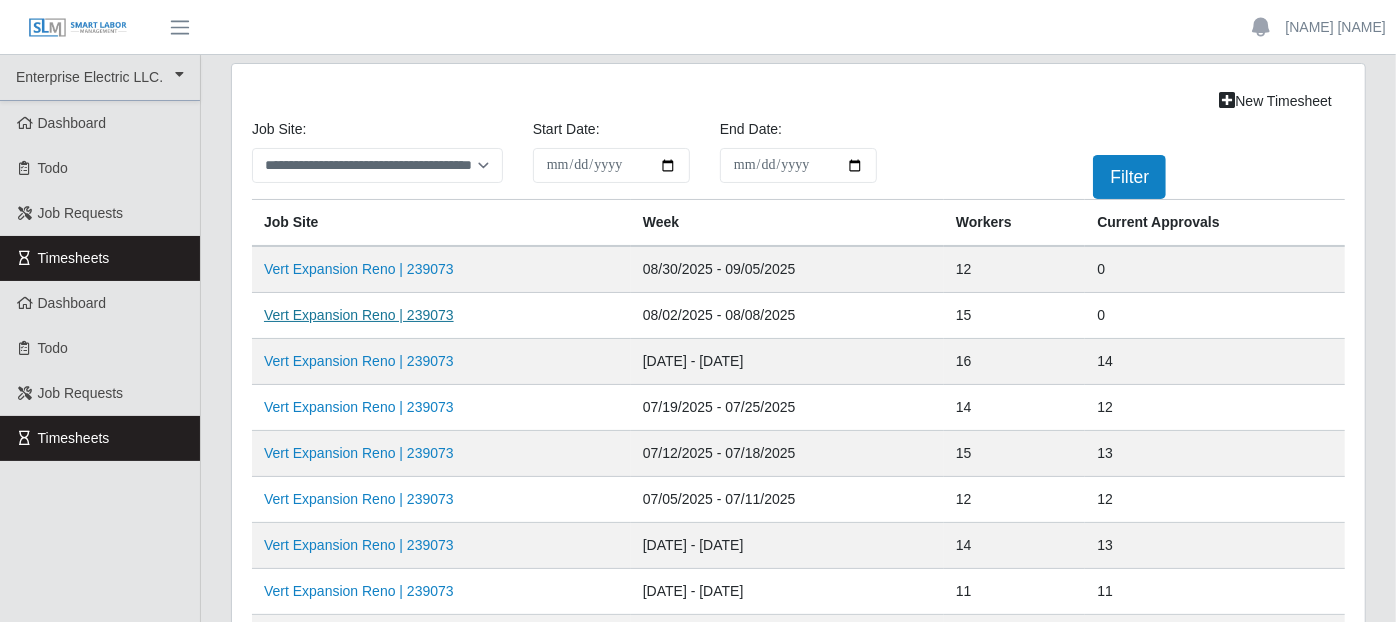 click on "Vert Expansion Reno | 239073" at bounding box center (359, 315) 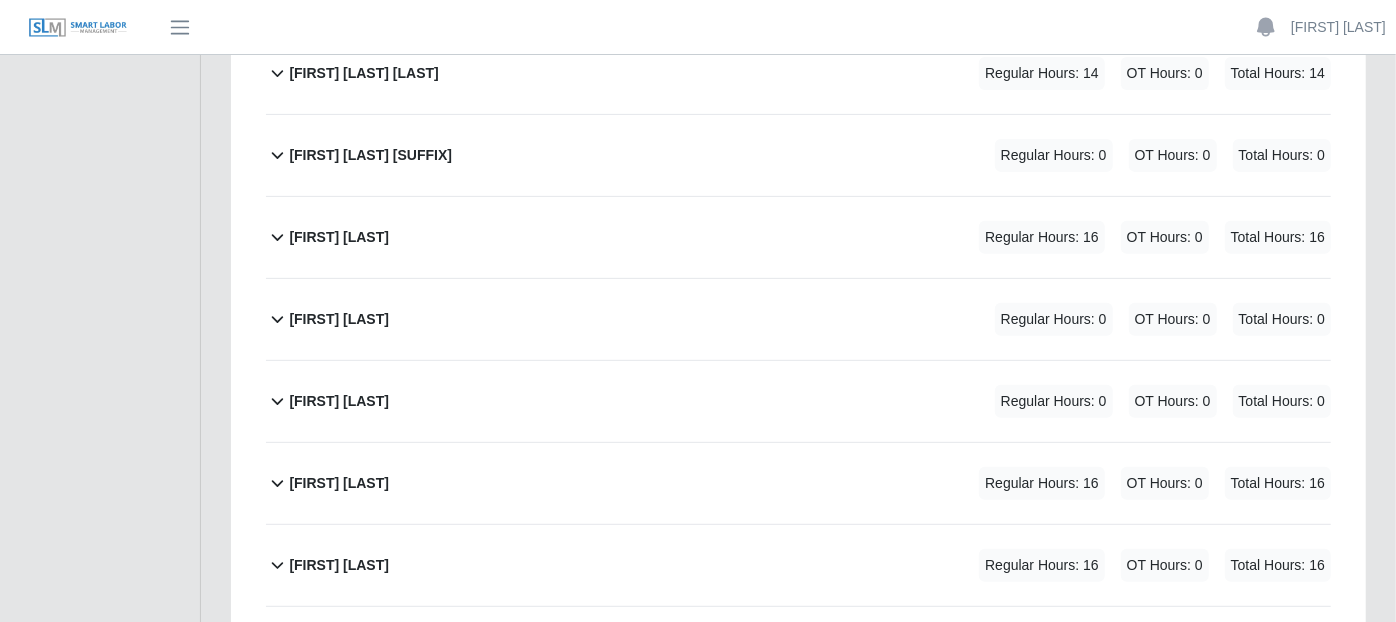 scroll, scrollTop: 444, scrollLeft: 0, axis: vertical 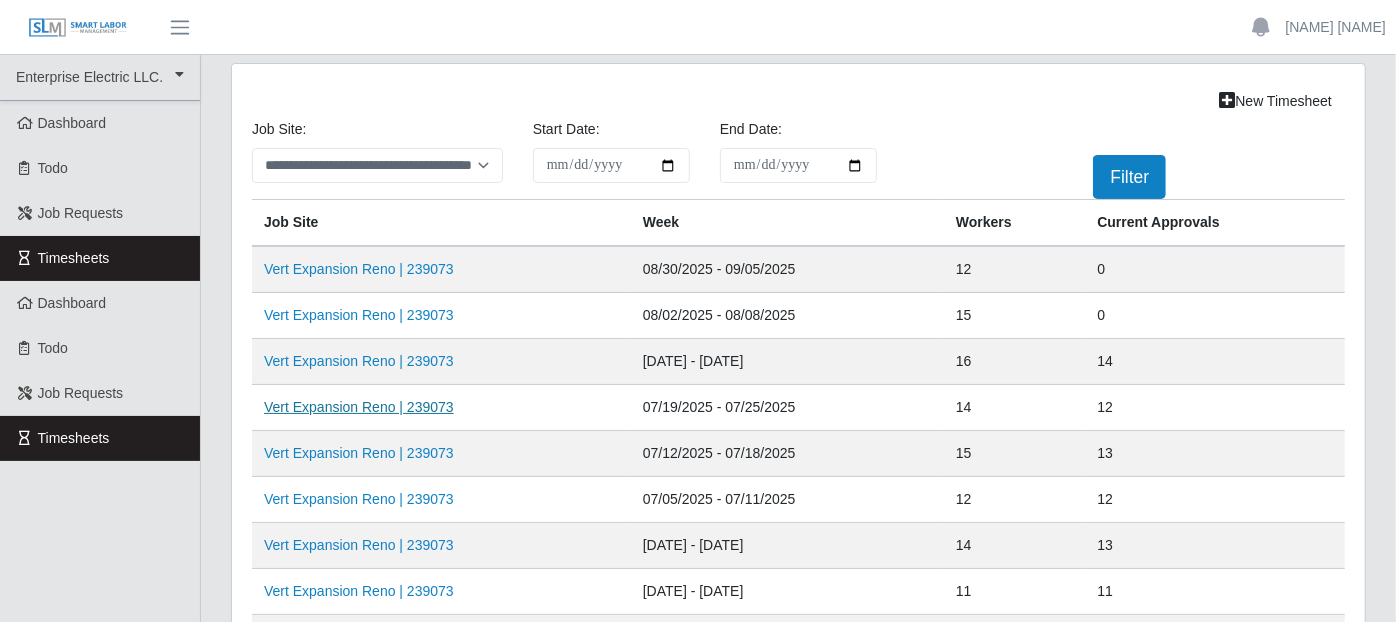 click on "Vert Expansion Reno | 239073" at bounding box center (359, 407) 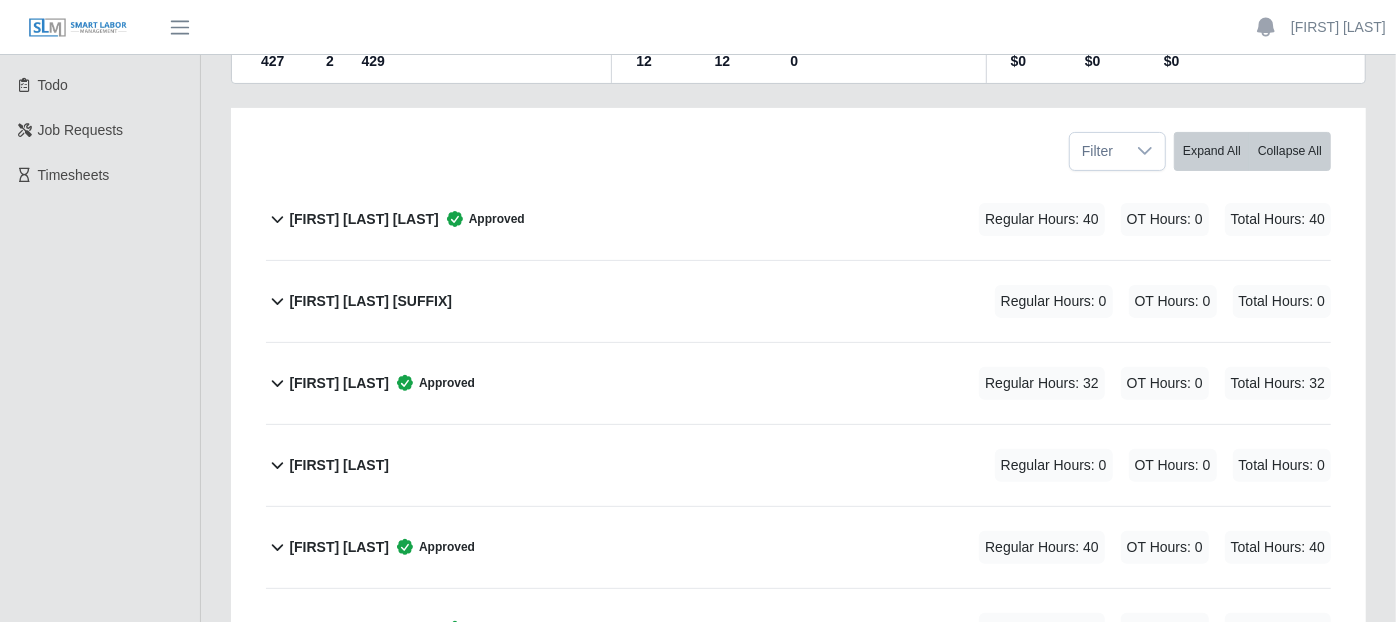 scroll, scrollTop: 0, scrollLeft: 0, axis: both 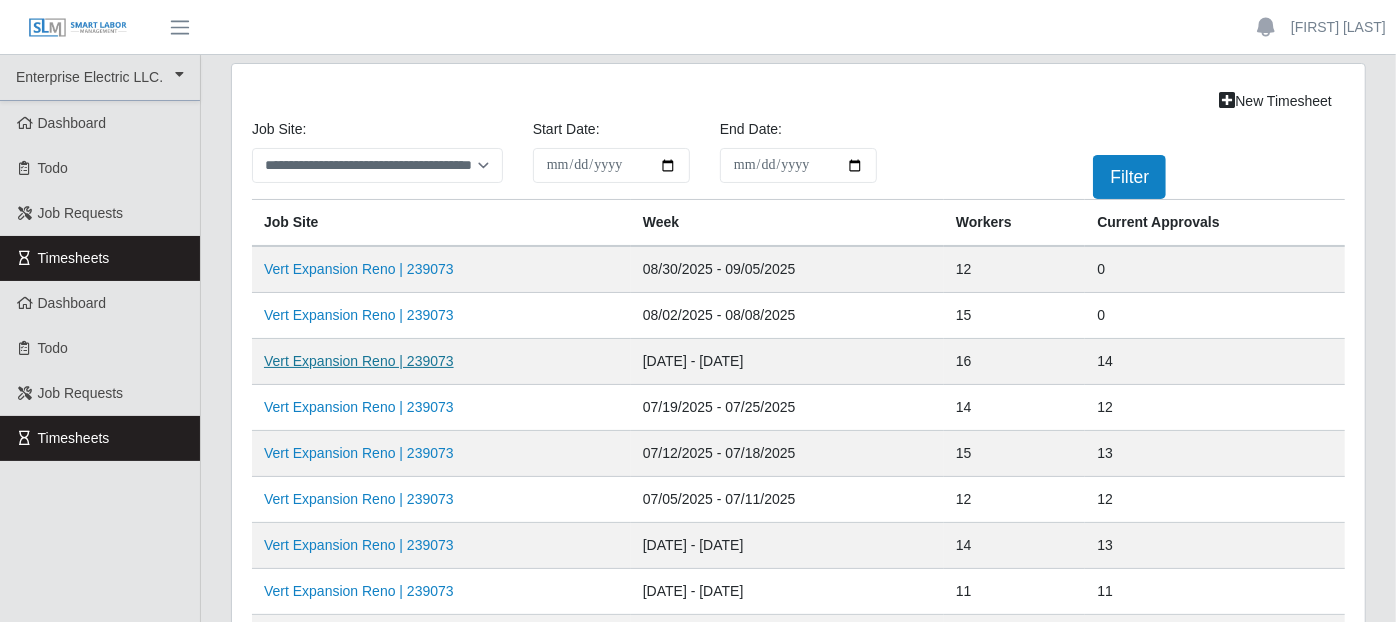 click on "Vert Expansion Reno | 239073" at bounding box center [359, 361] 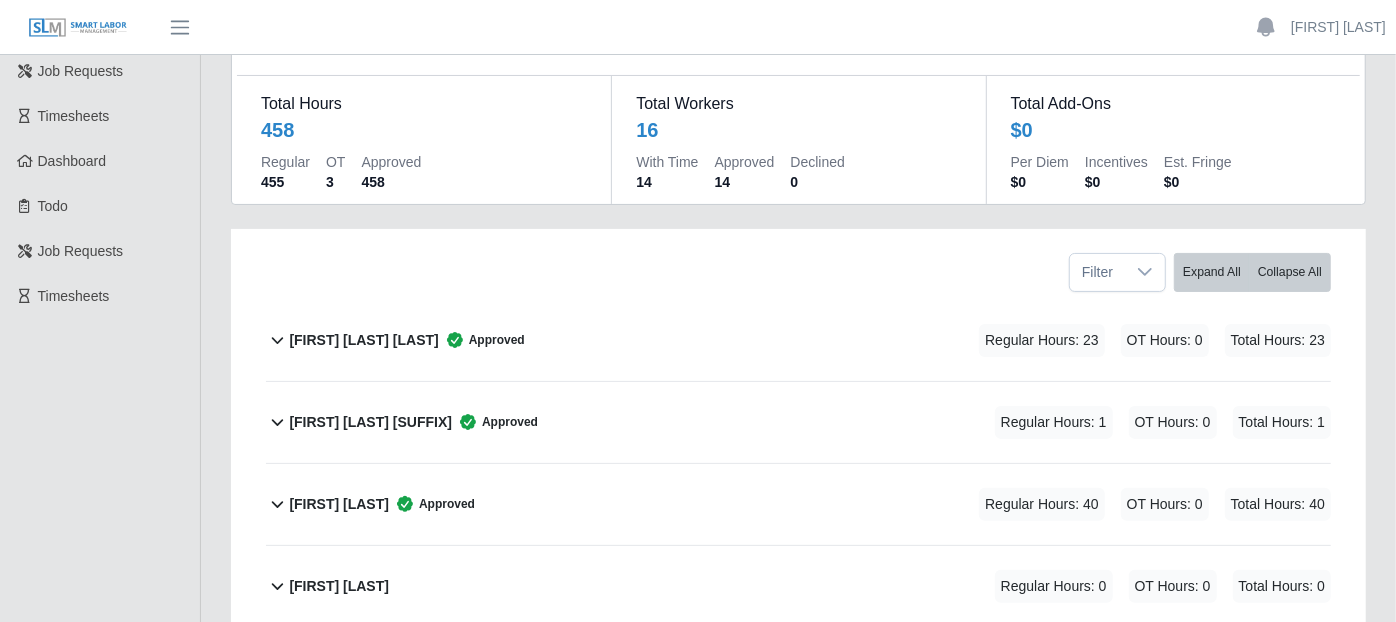 scroll, scrollTop: 222, scrollLeft: 0, axis: vertical 